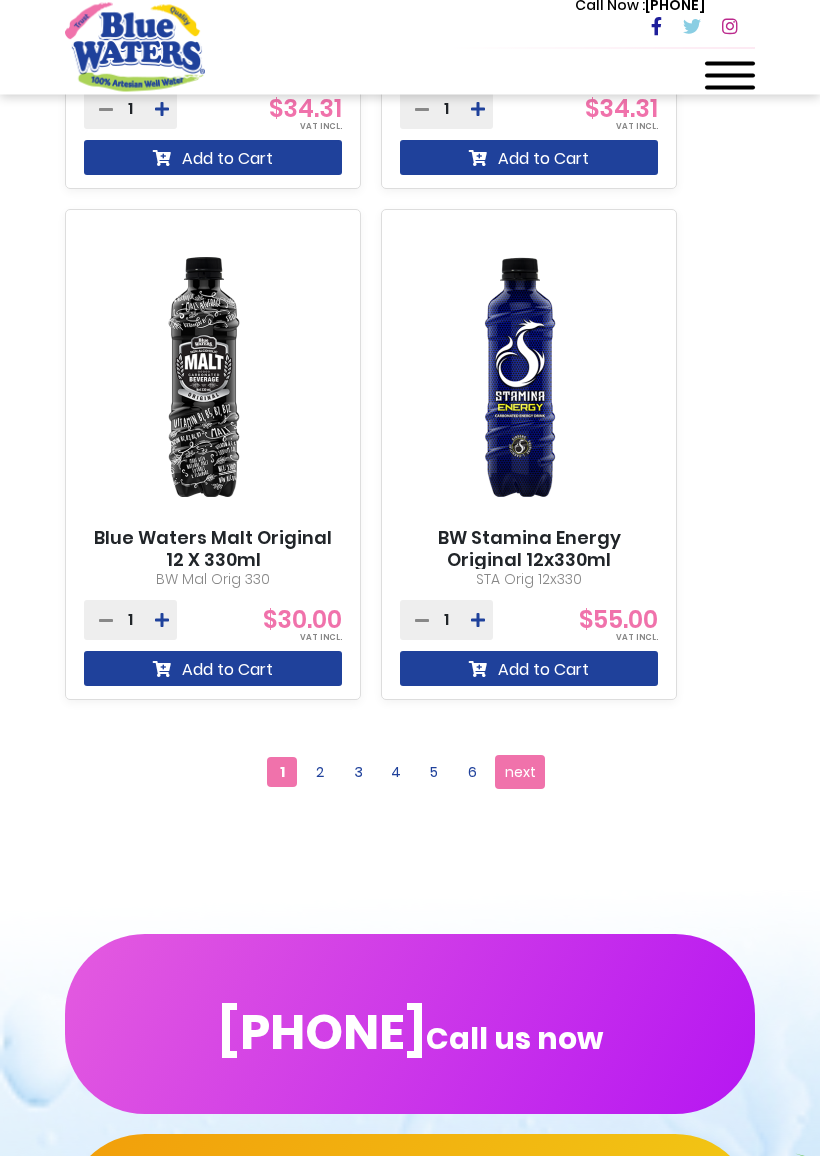 scroll, scrollTop: 3186, scrollLeft: 0, axis: vertical 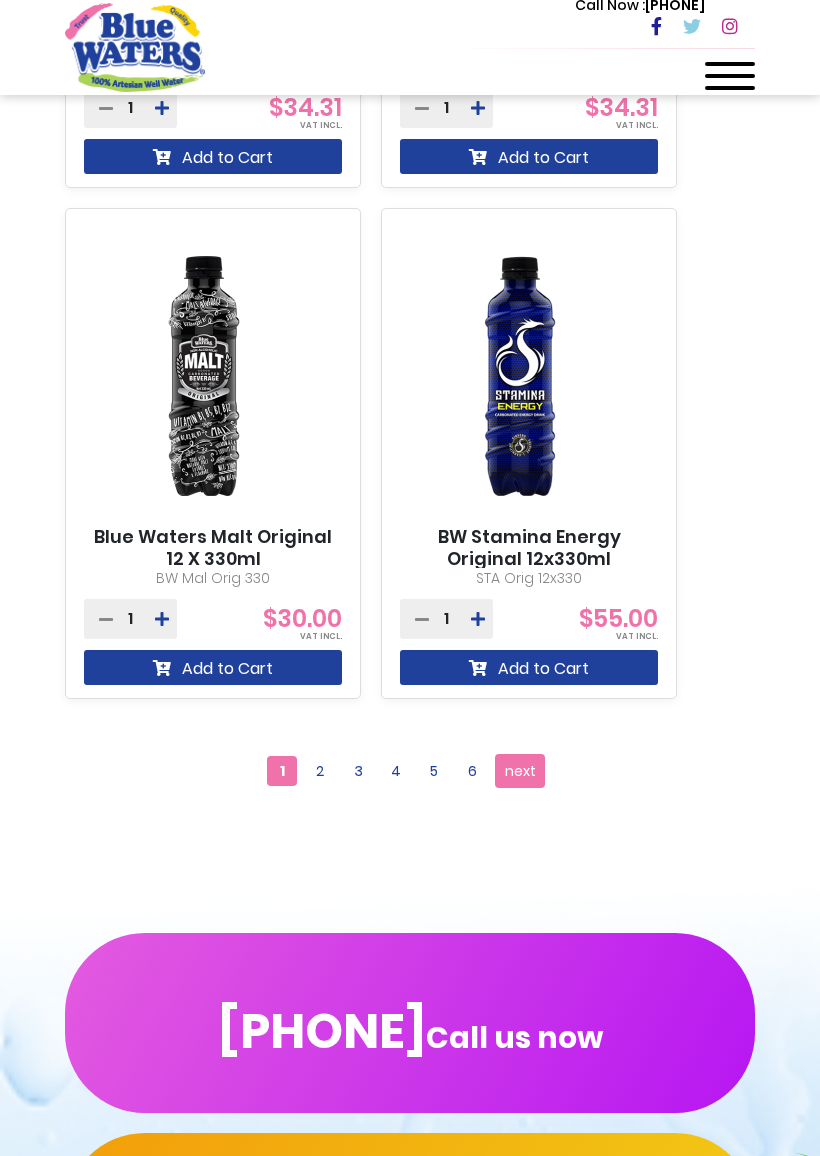 click on "2" at bounding box center (320, 771) 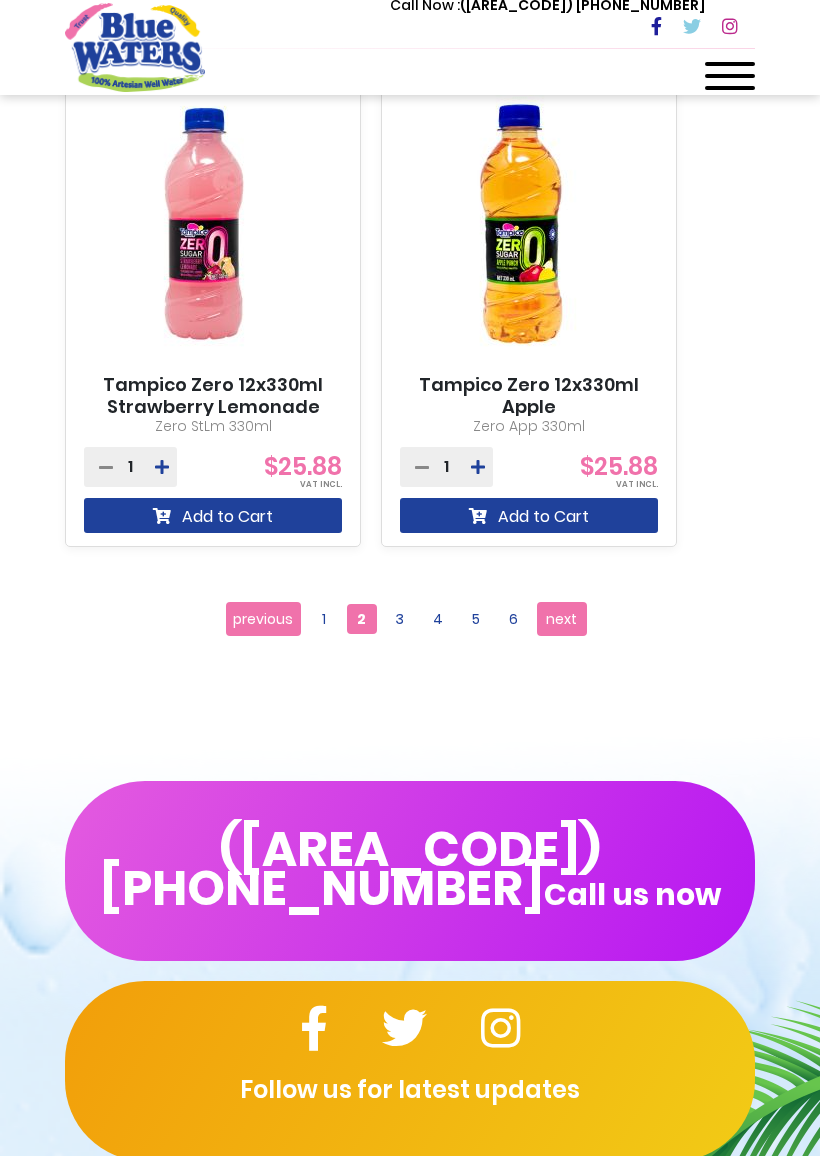 scroll, scrollTop: 3566, scrollLeft: 0, axis: vertical 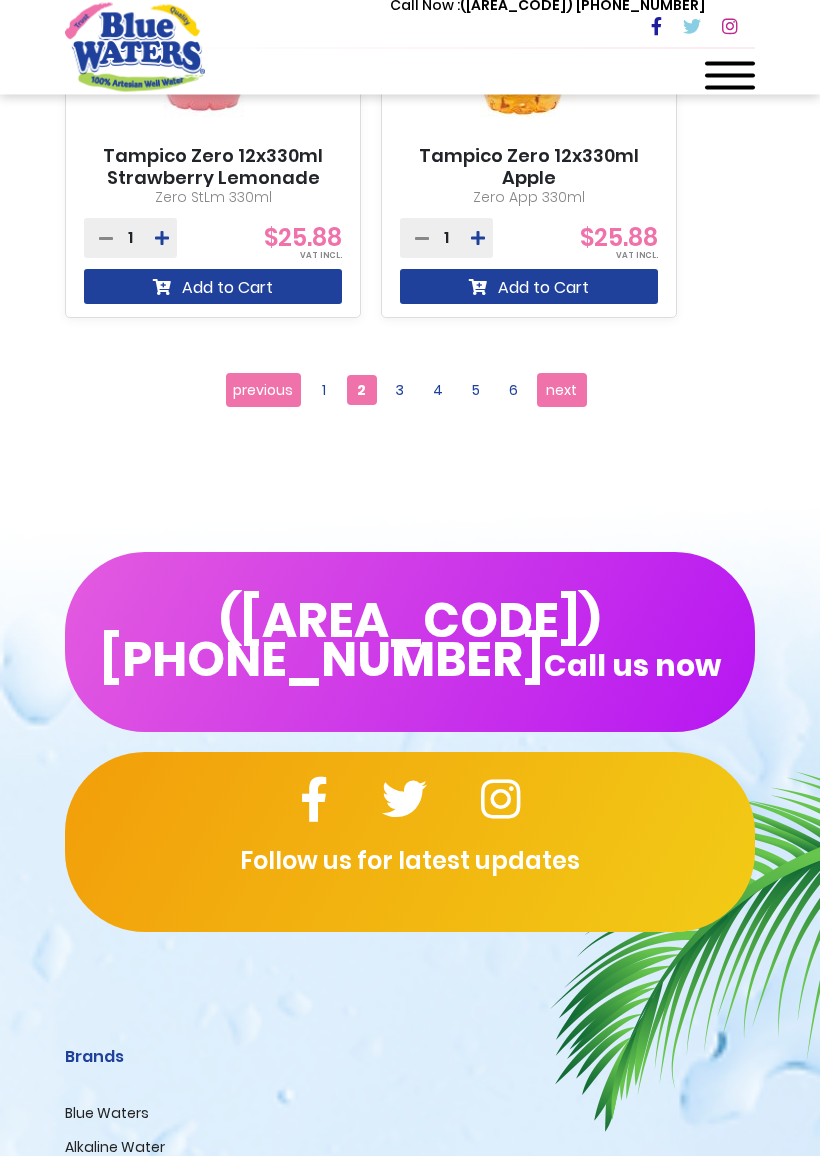 click on "3" at bounding box center (400, 391) 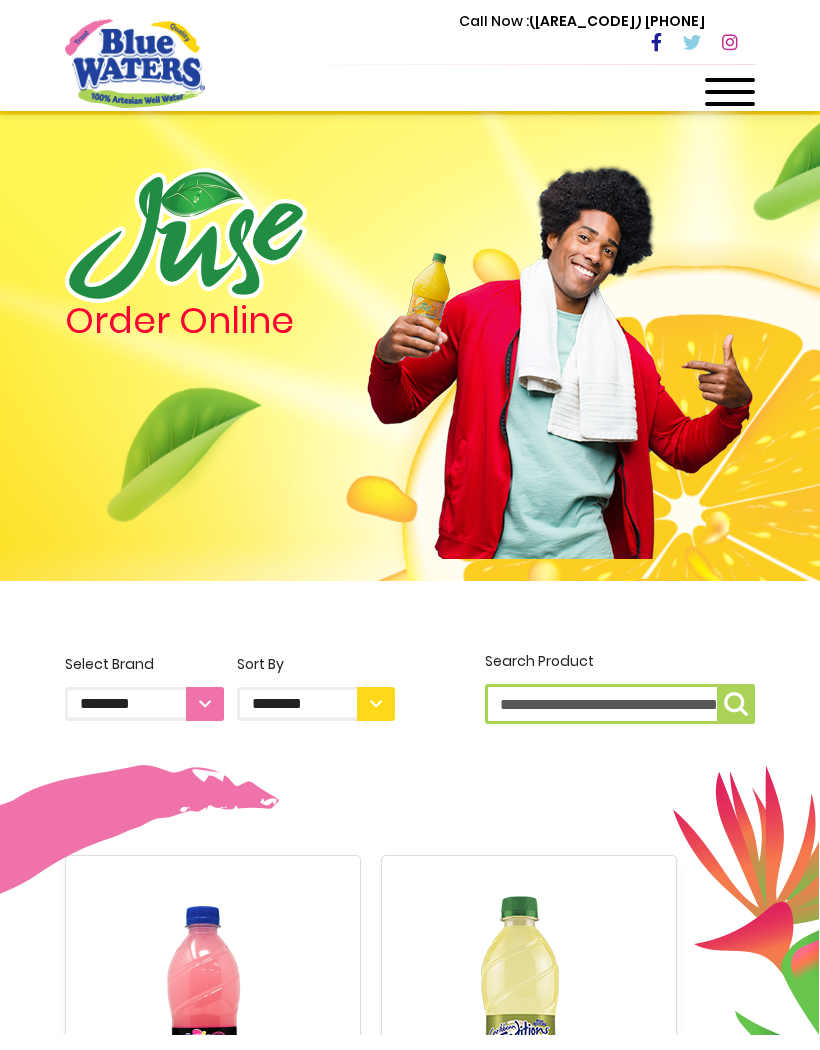 scroll, scrollTop: 0, scrollLeft: 0, axis: both 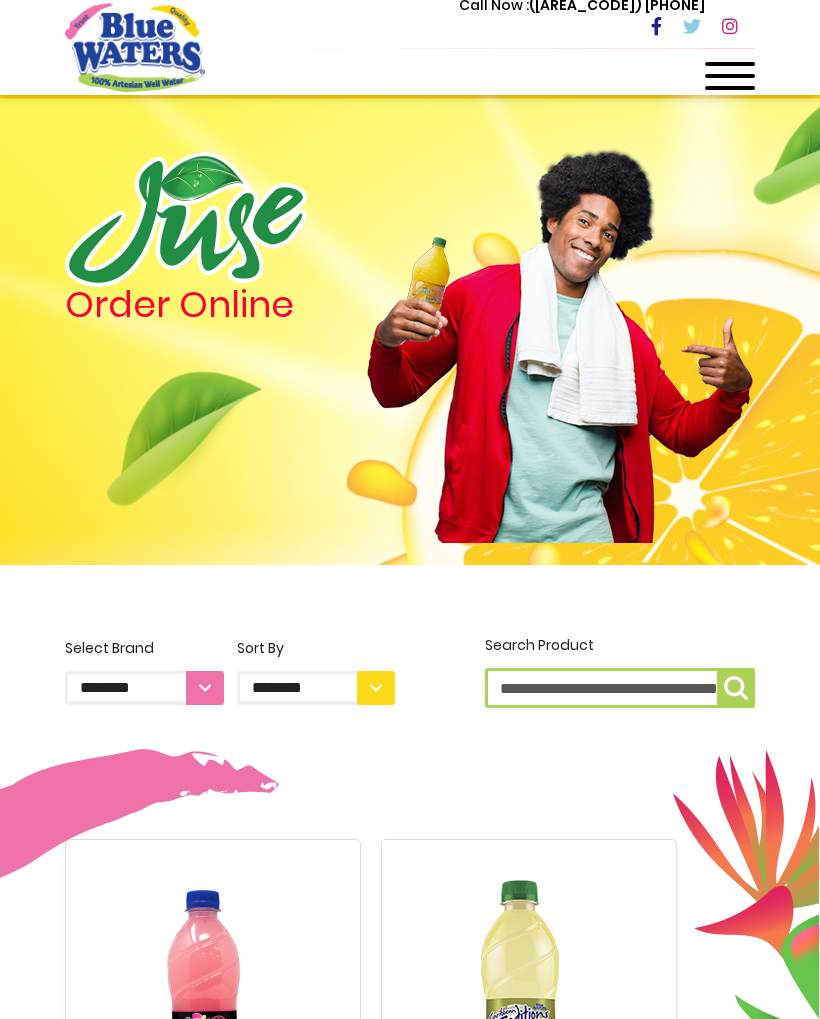 click on "Search Product" at bounding box center [620, 688] 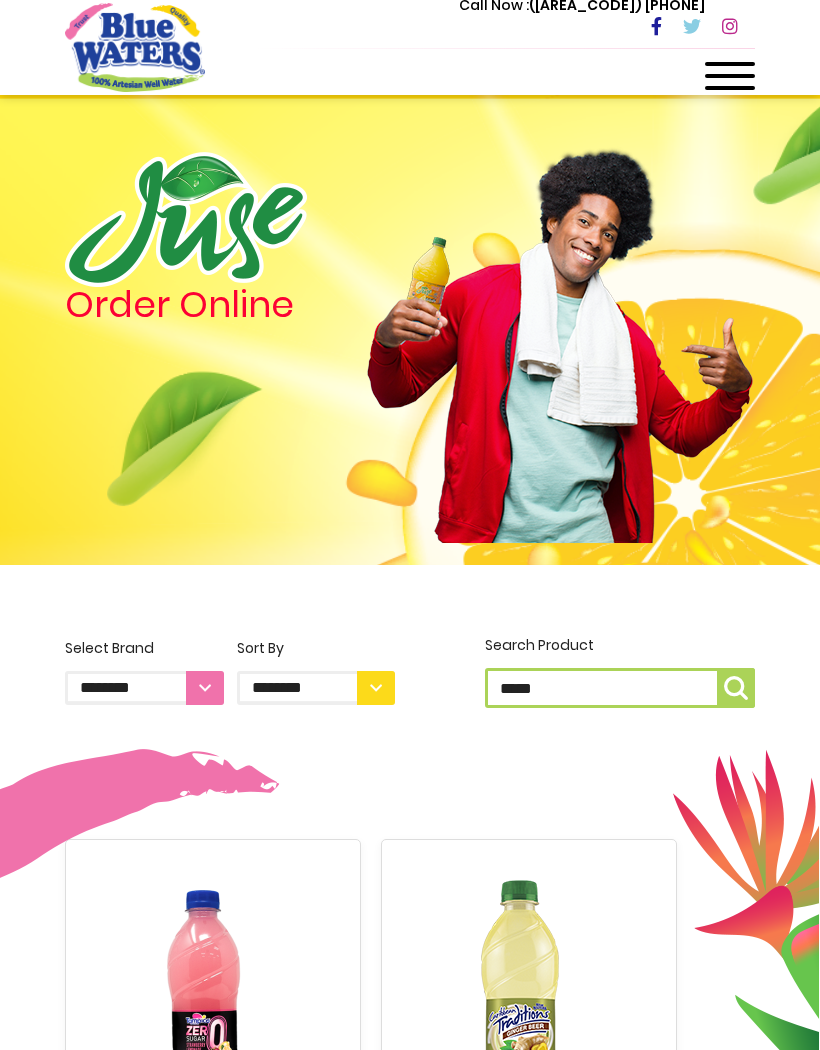 type on "*****" 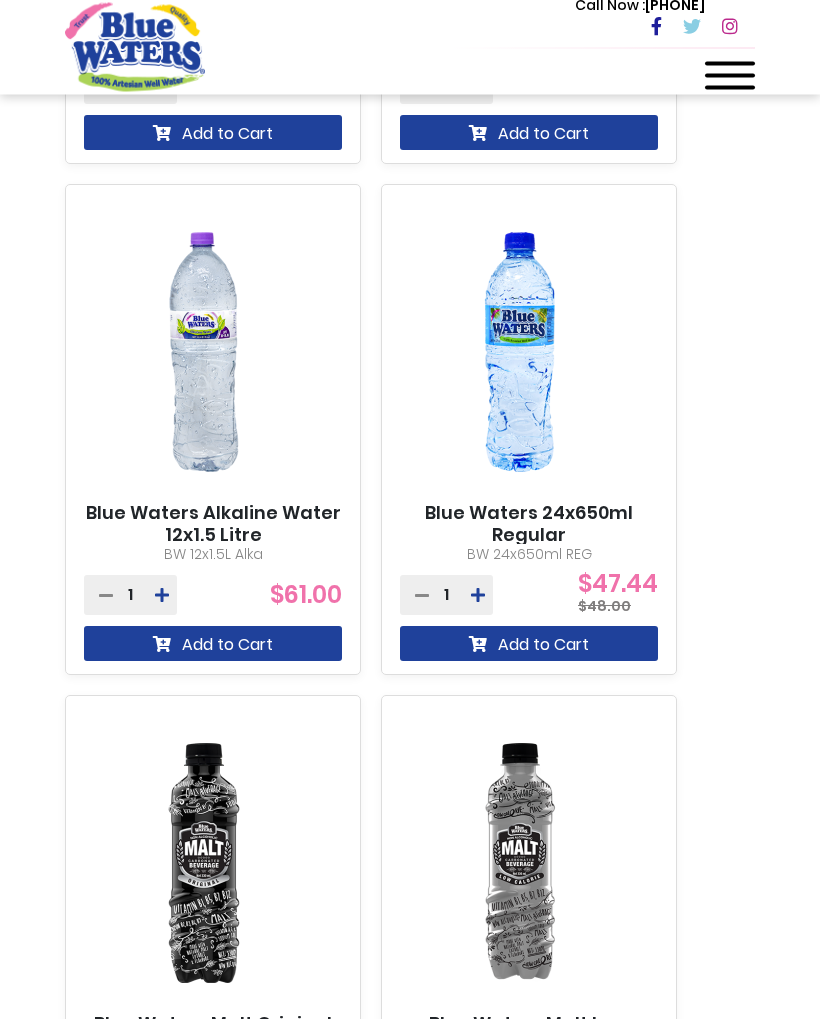 scroll, scrollTop: 2691, scrollLeft: 0, axis: vertical 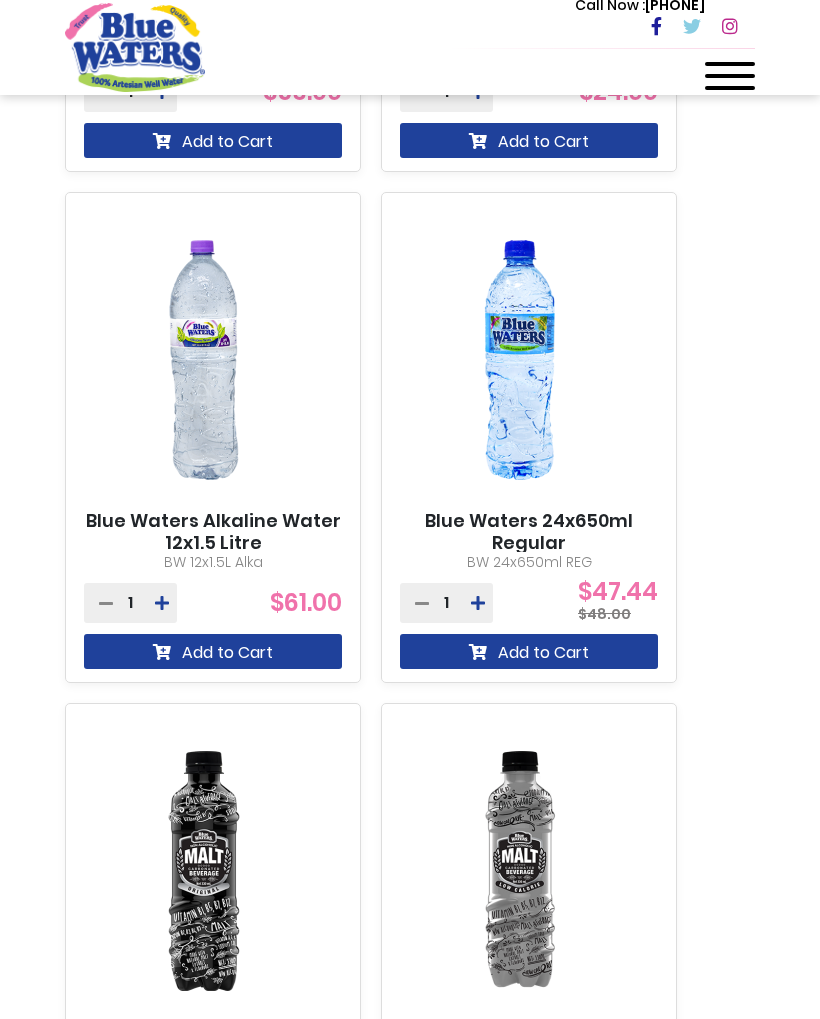 click at bounding box center (478, 603) 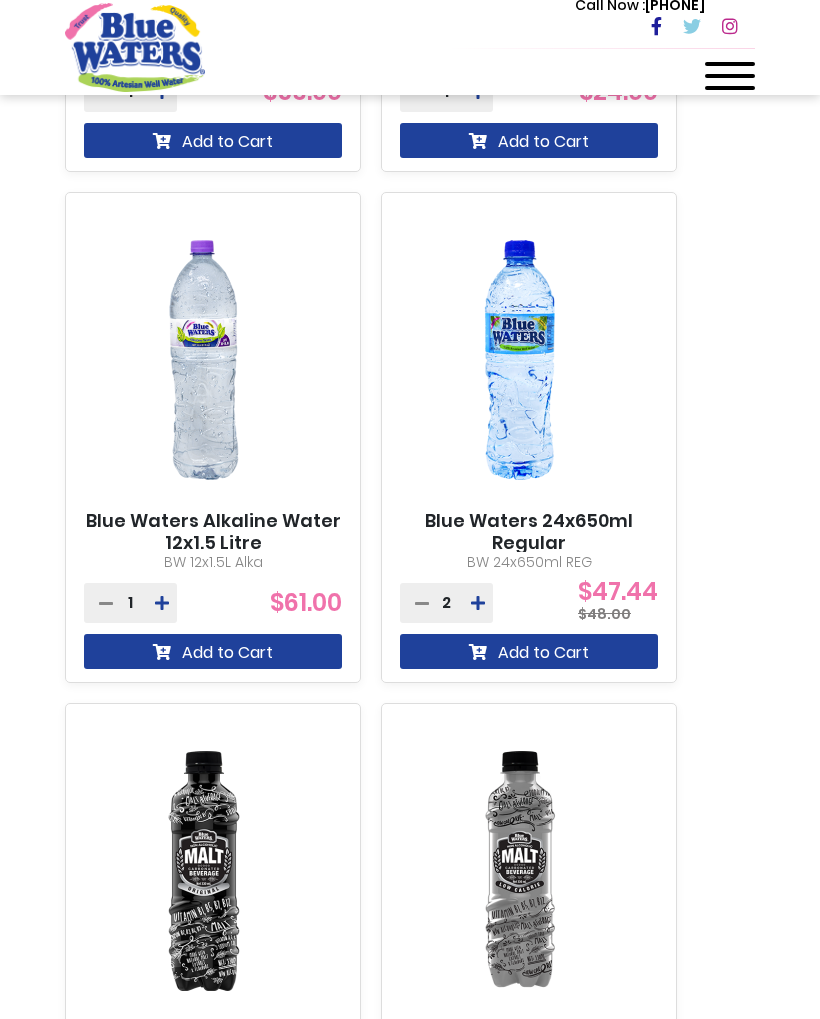 click at bounding box center (478, 603) 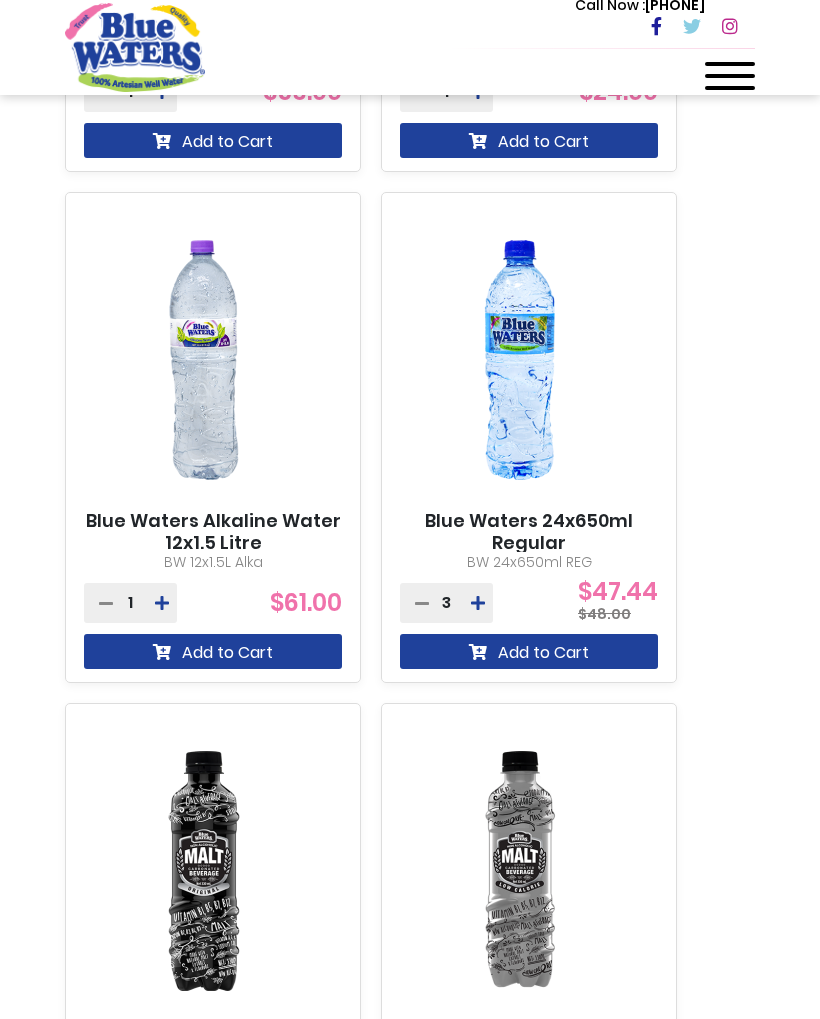 click at bounding box center (478, 603) 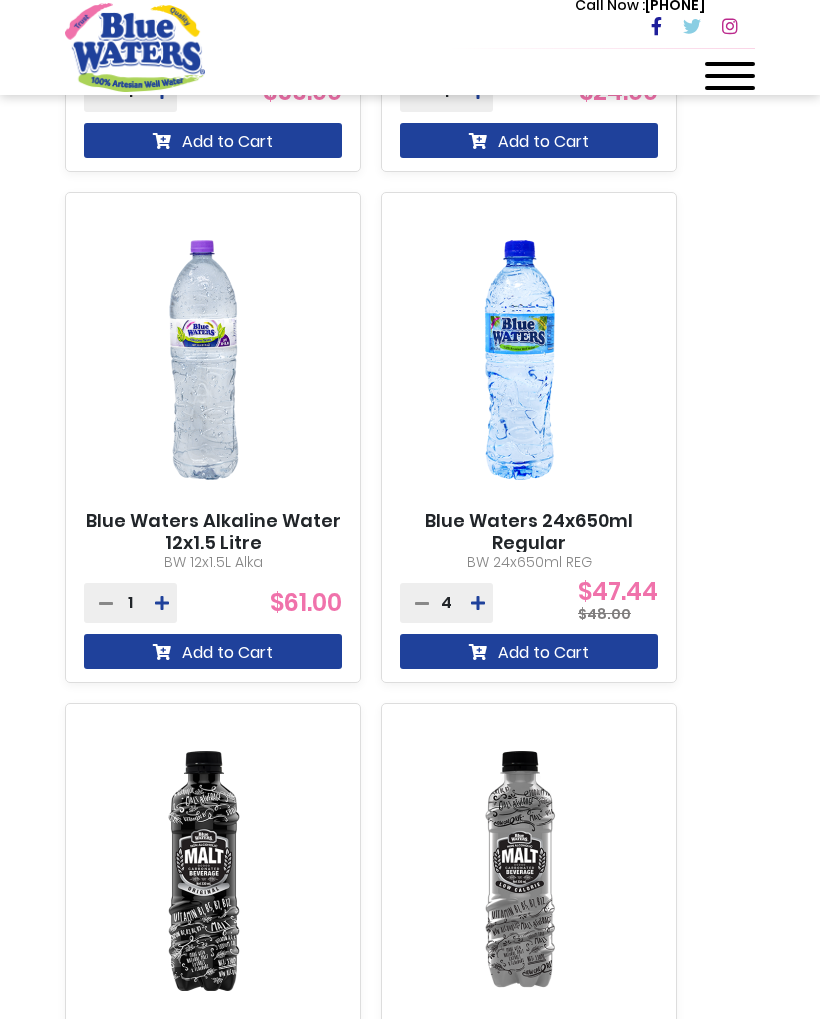 click at bounding box center (478, 603) 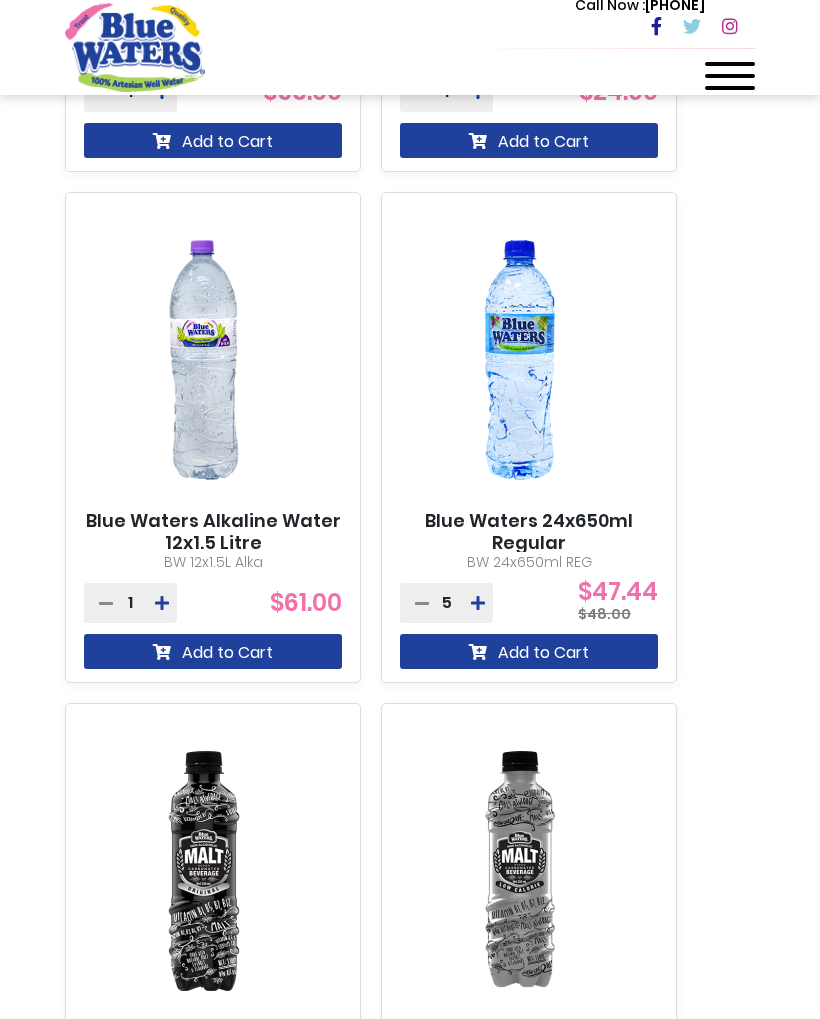 click at bounding box center [478, 603] 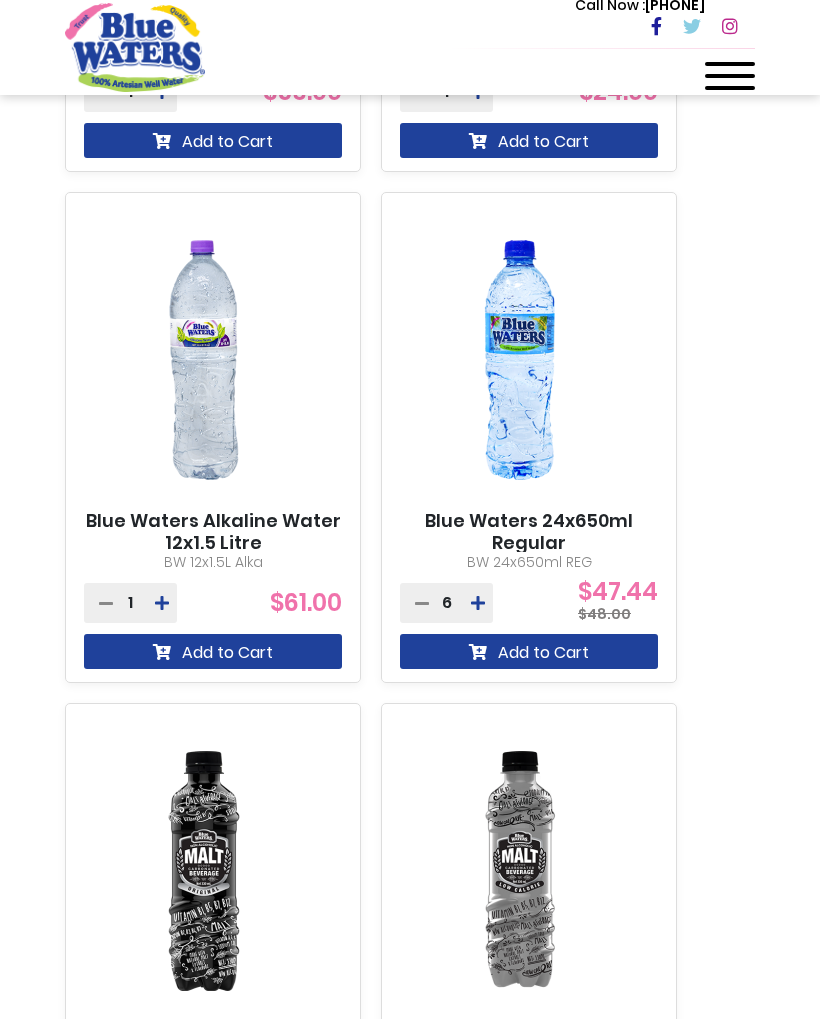 click on "Add to Cart" at bounding box center (529, 651) 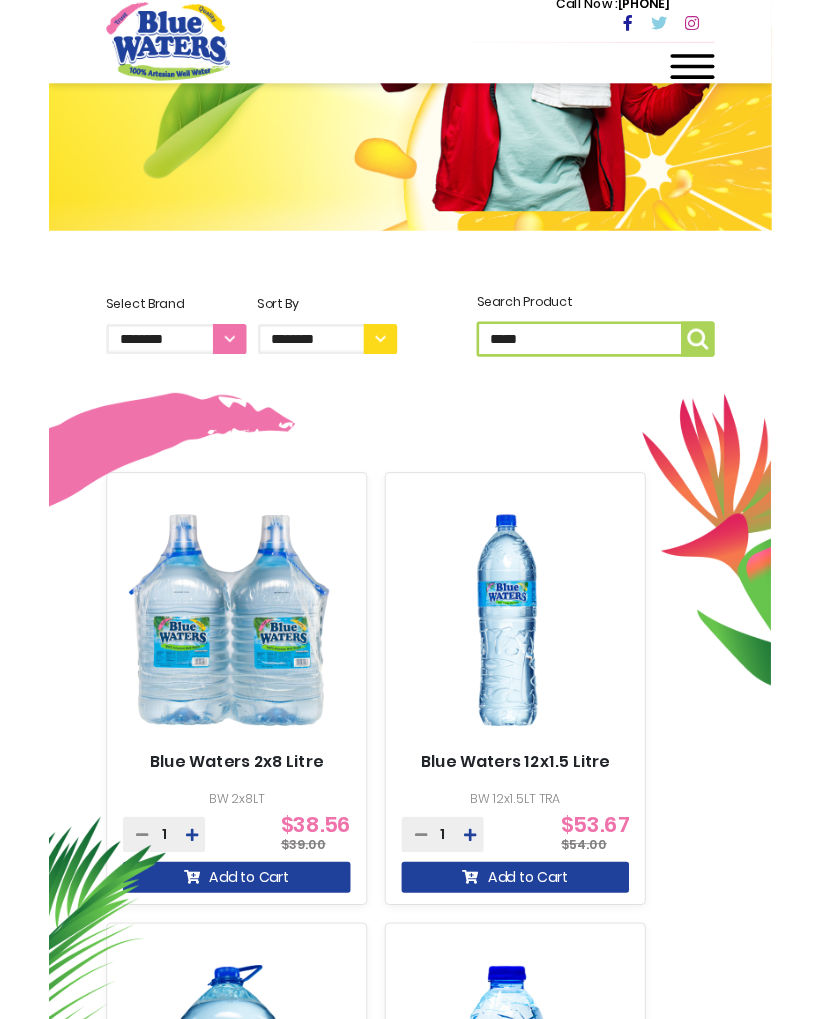 scroll, scrollTop: 0, scrollLeft: 0, axis: both 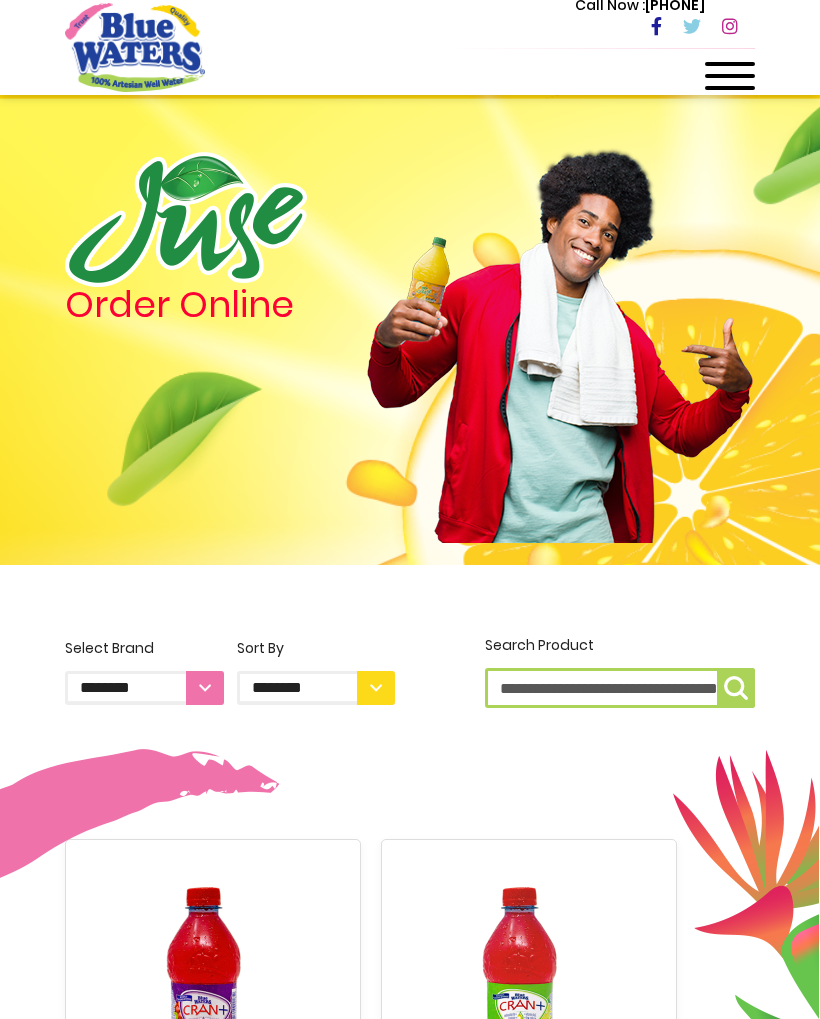 click at bounding box center [730, 76] 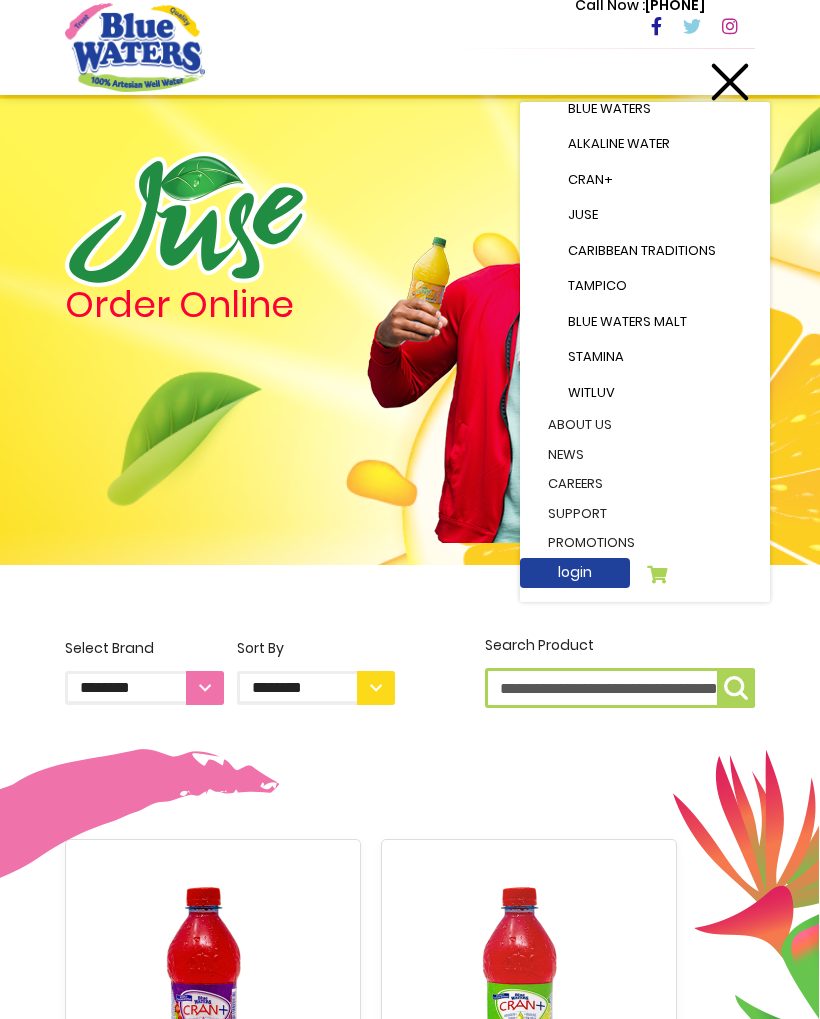 scroll, scrollTop: 252, scrollLeft: 0, axis: vertical 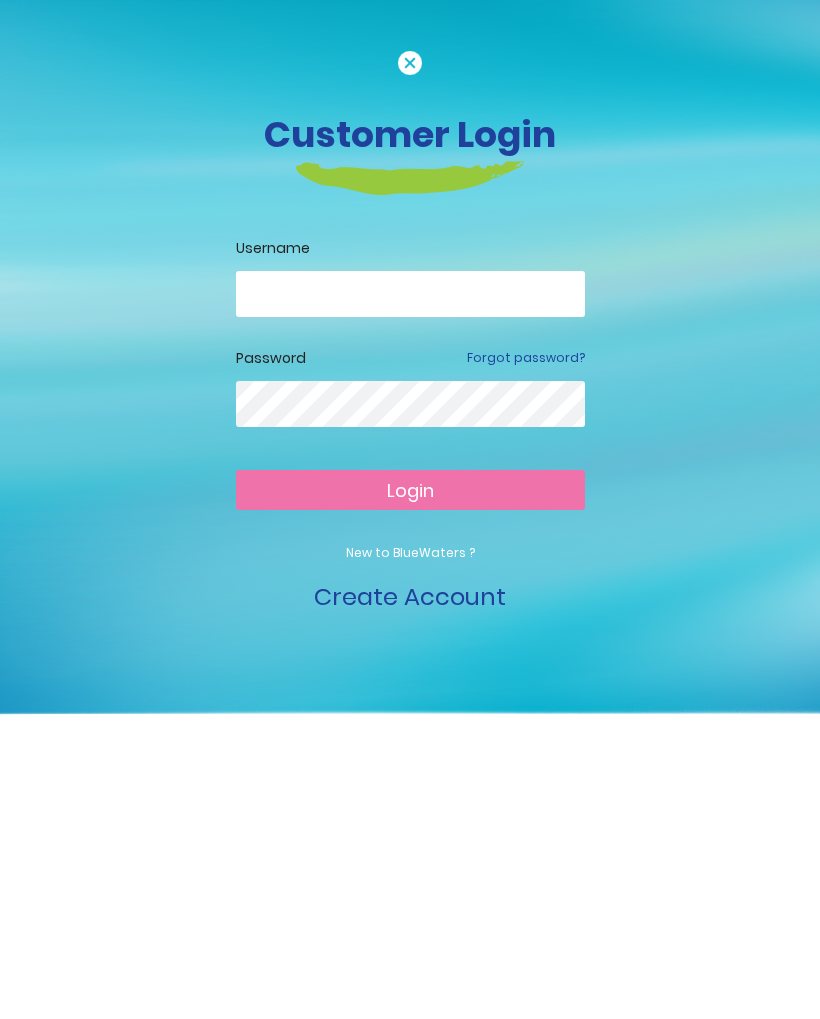 click on "Create Account" at bounding box center [410, 596] 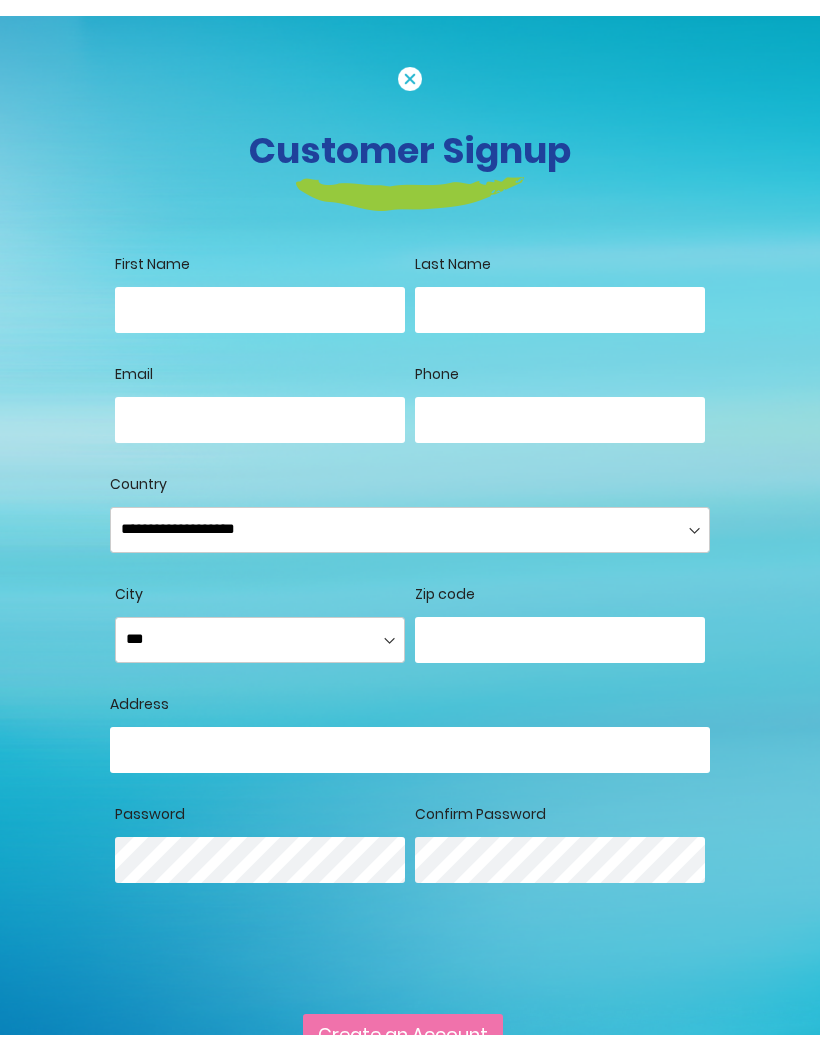 scroll, scrollTop: 0, scrollLeft: 0, axis: both 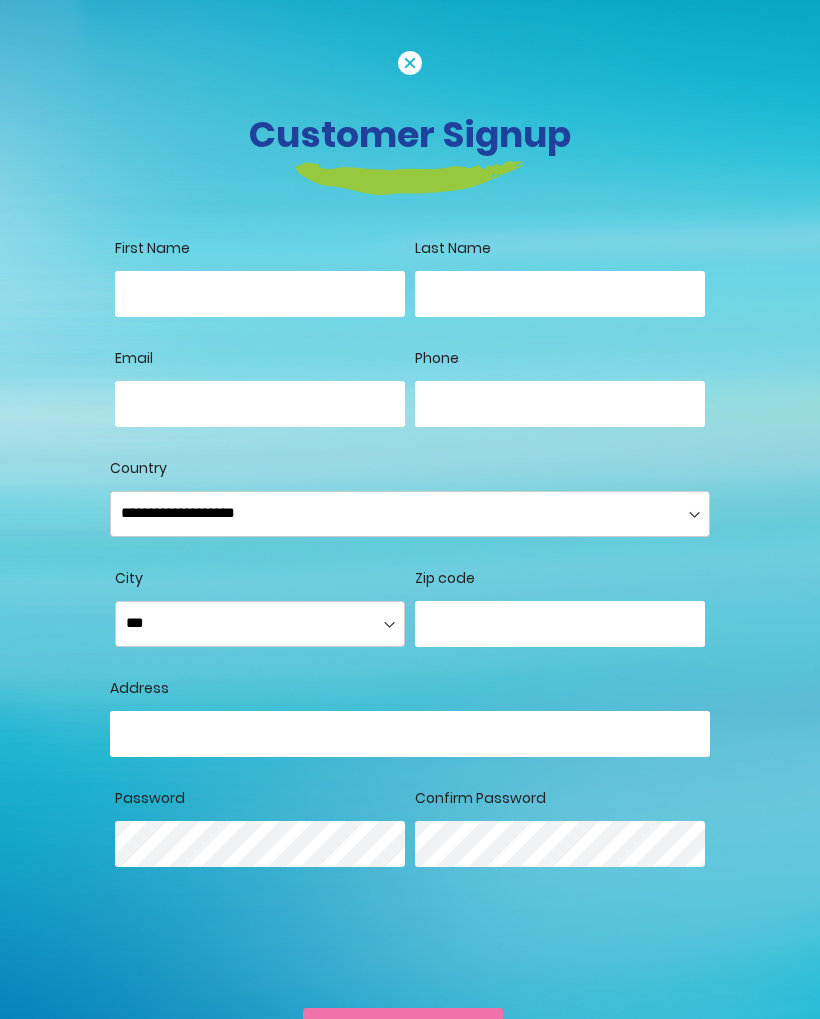 click on "First Name" at bounding box center (260, 294) 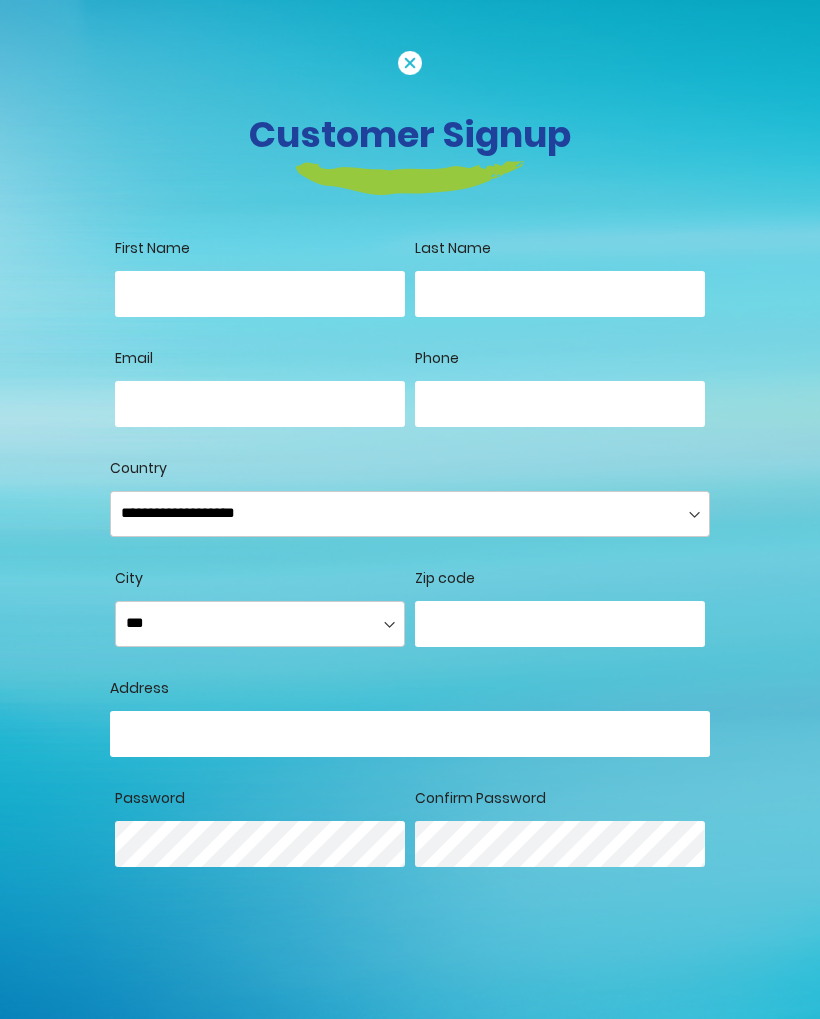 click on "First Name" at bounding box center (260, 294) 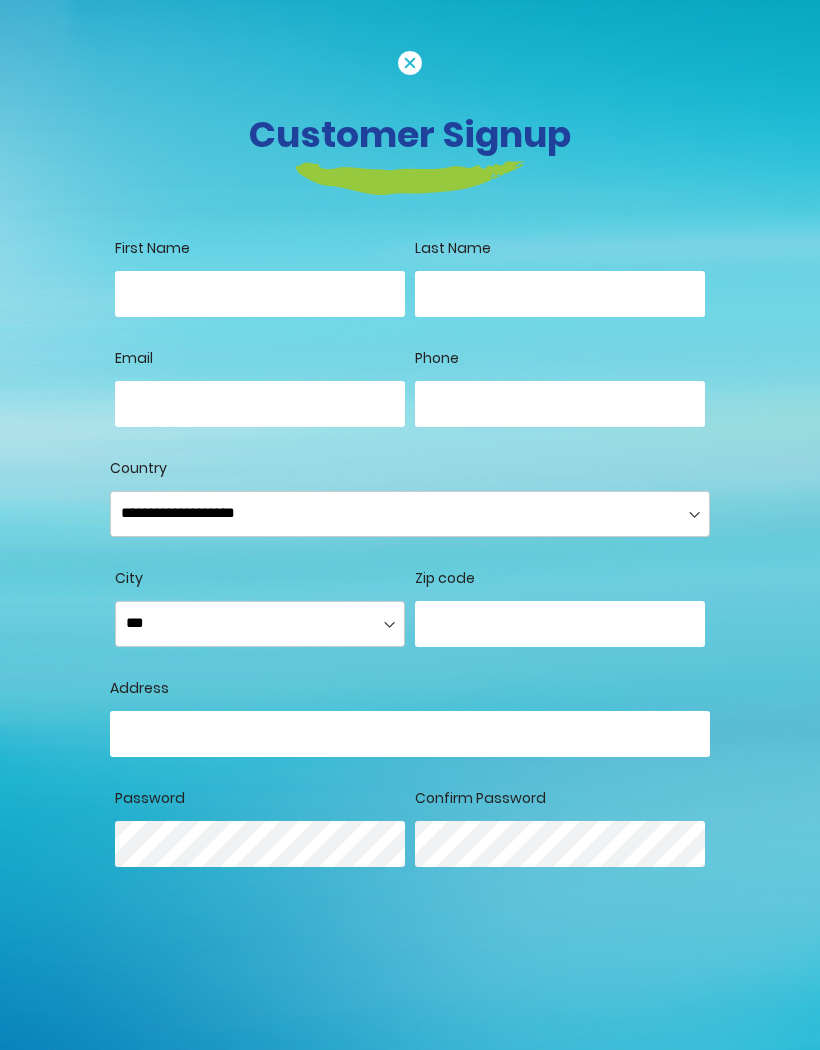 type on "********" 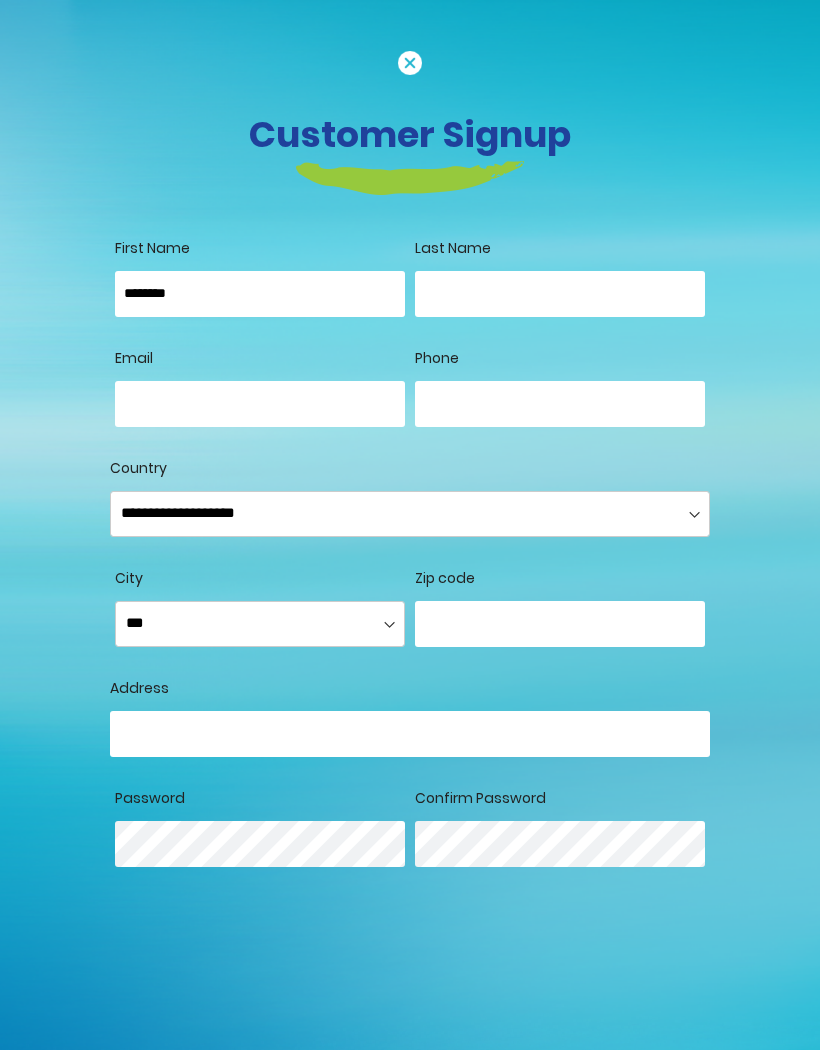type on "********" 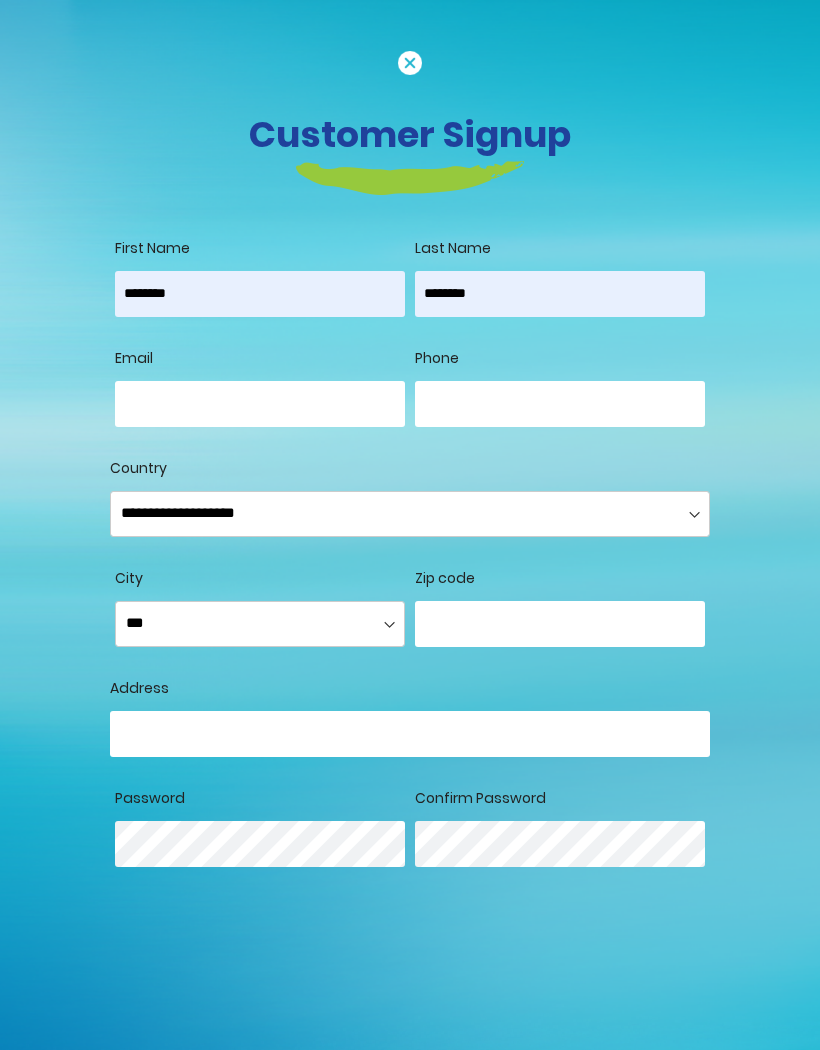type on "**********" 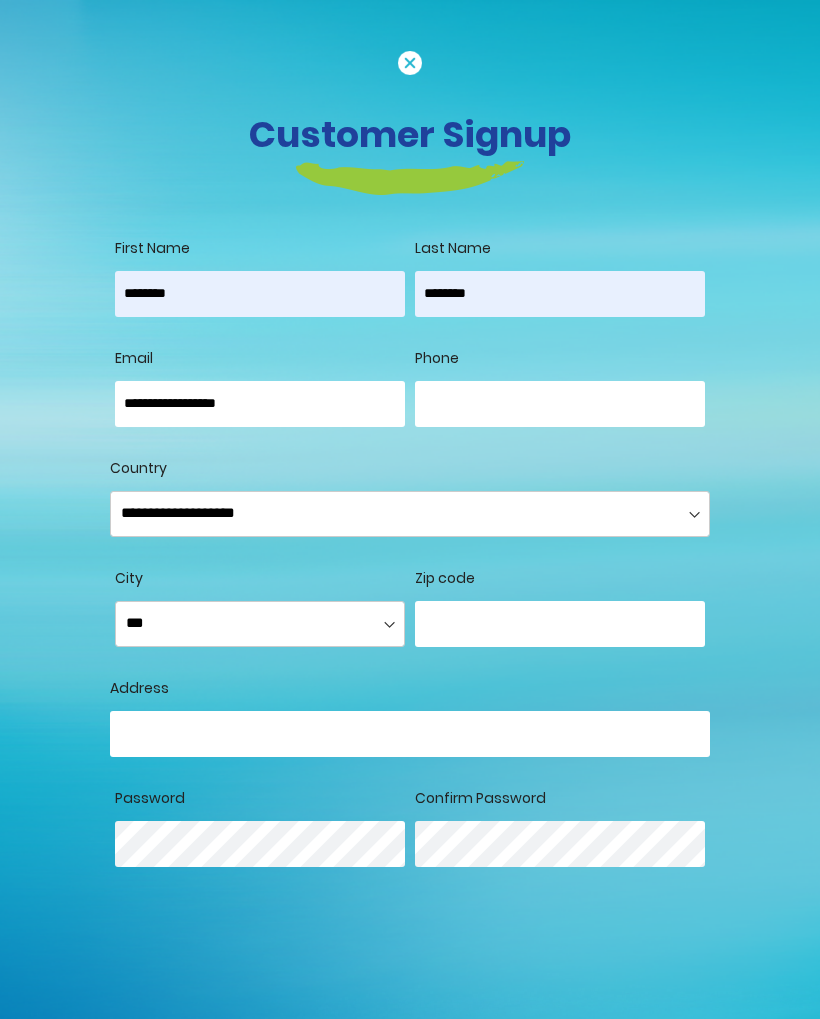 select on "**********" 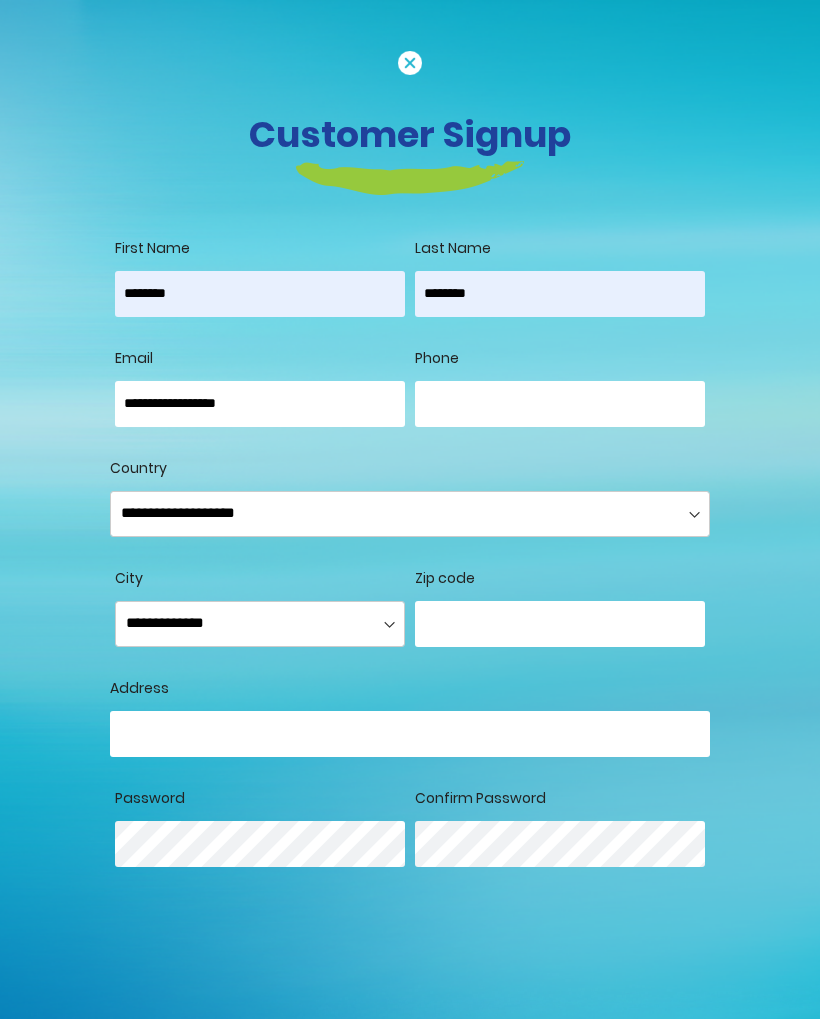 type on "*" 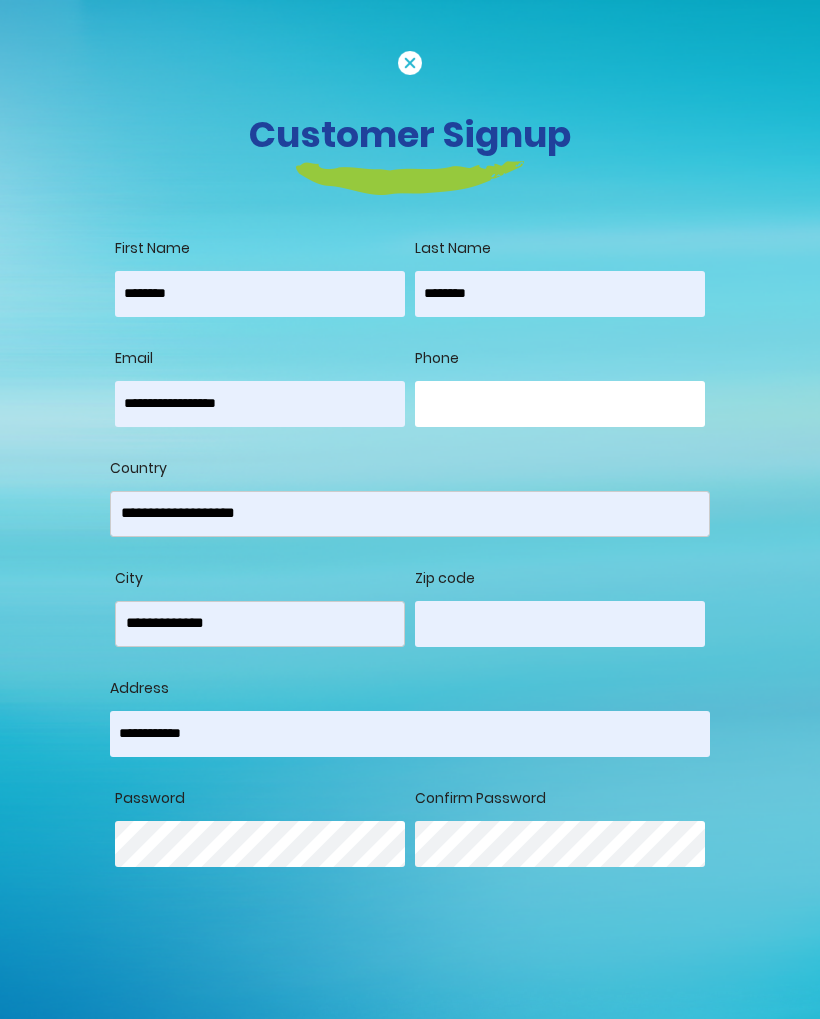 click on "Phone" at bounding box center [560, 404] 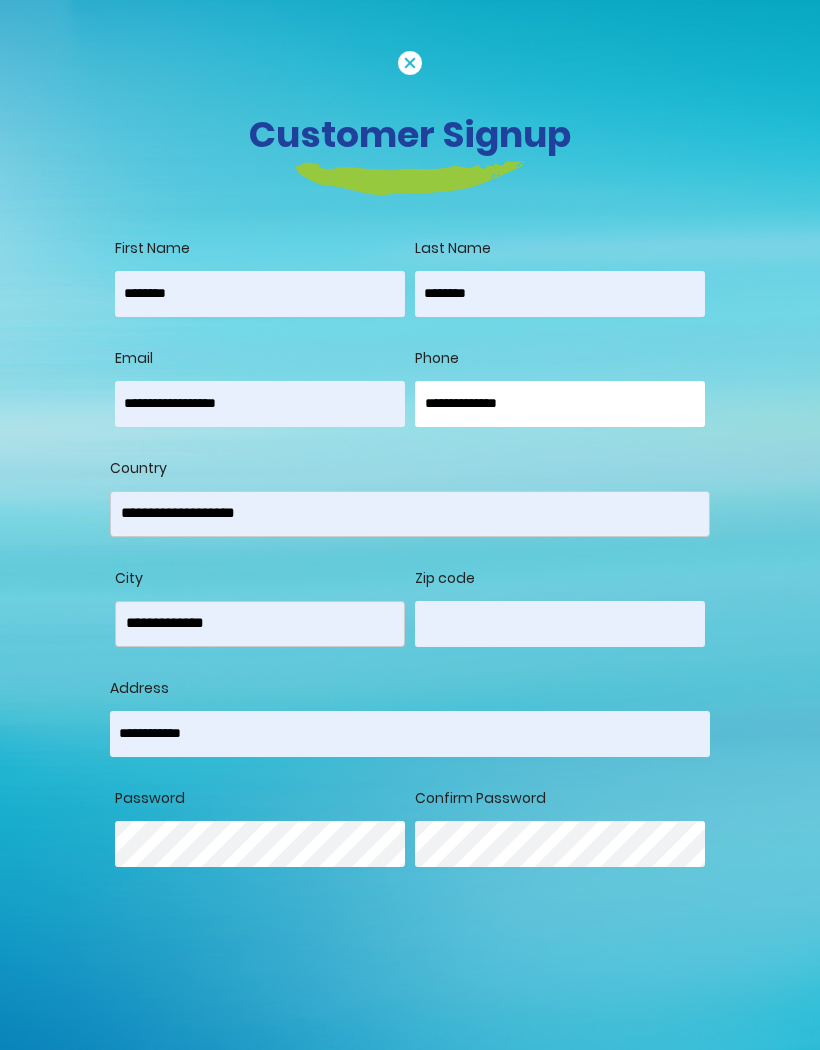 type on "**********" 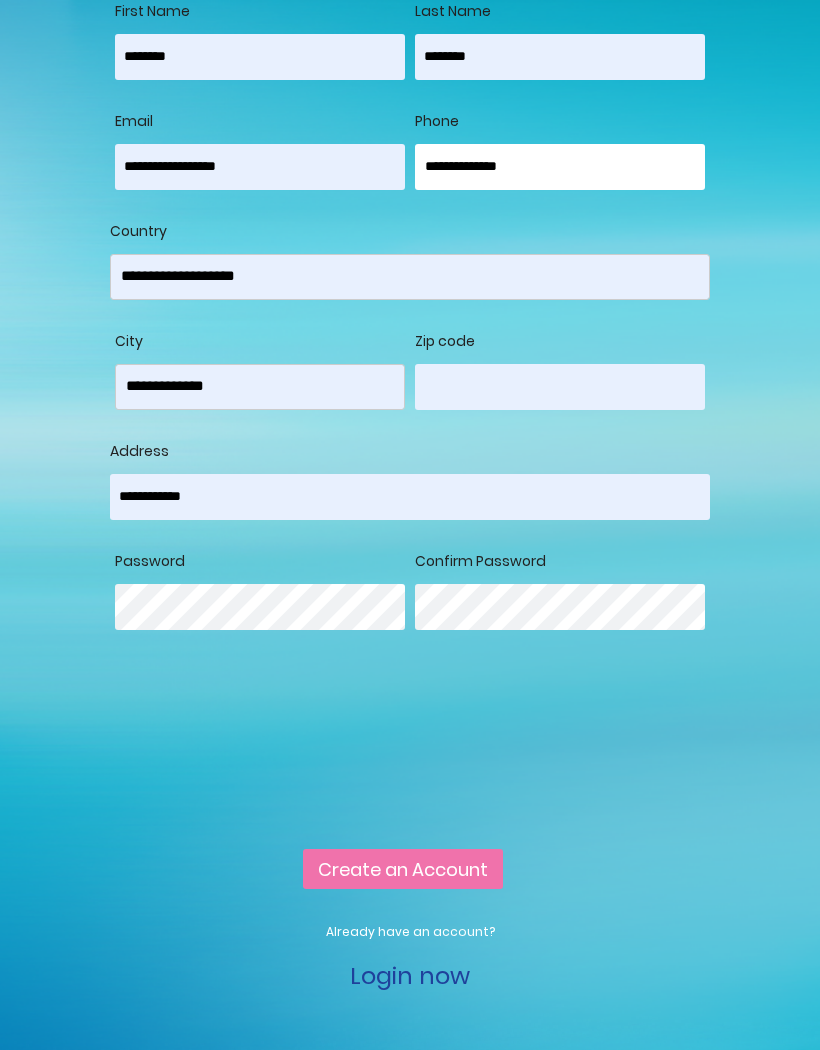 scroll, scrollTop: 239, scrollLeft: 0, axis: vertical 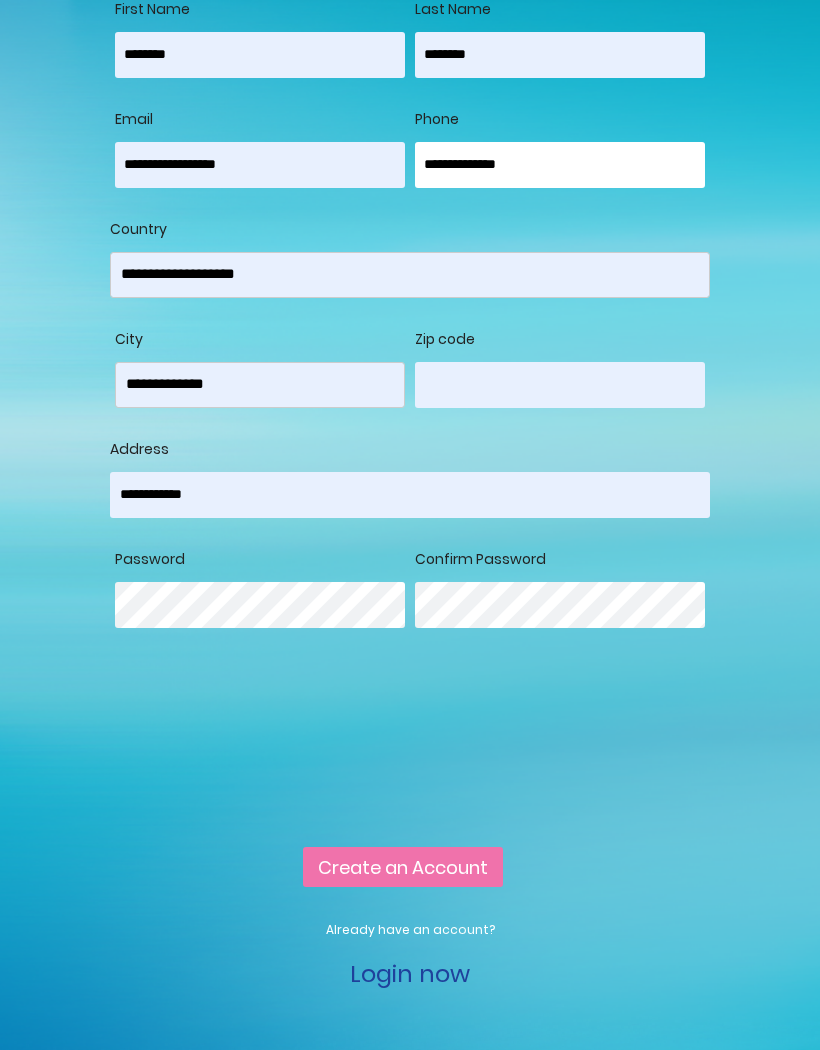 click on "**********" at bounding box center [410, 495] 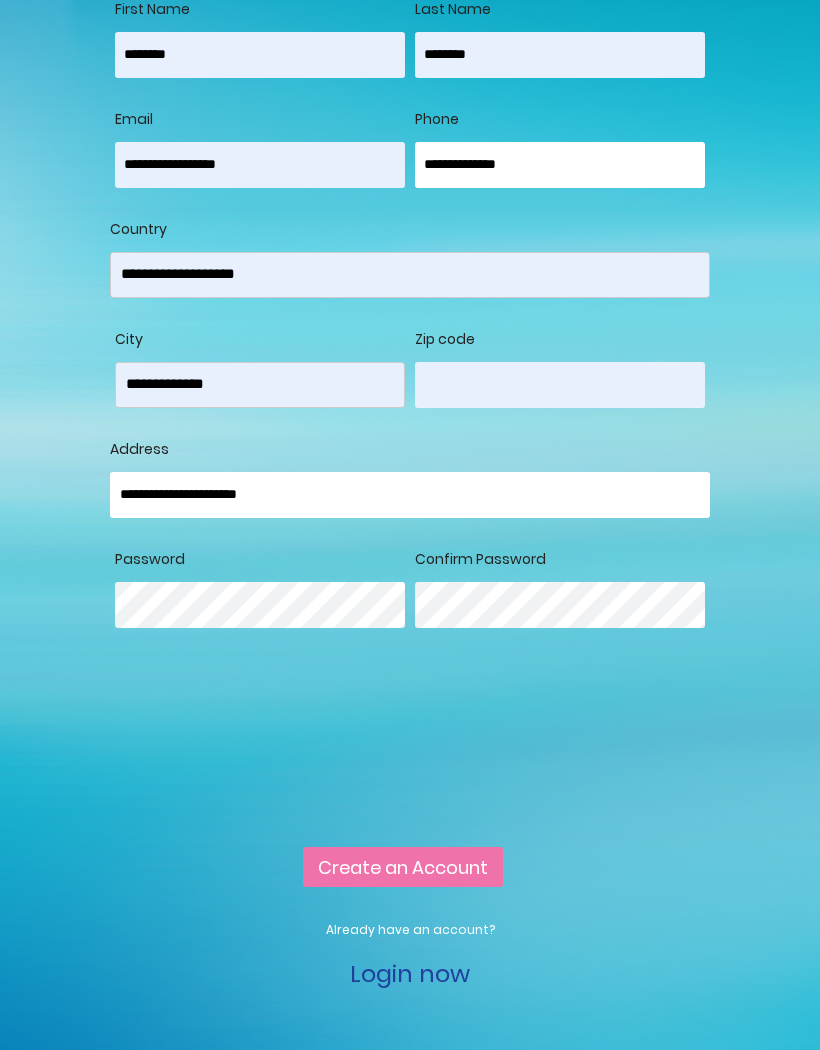 type on "**********" 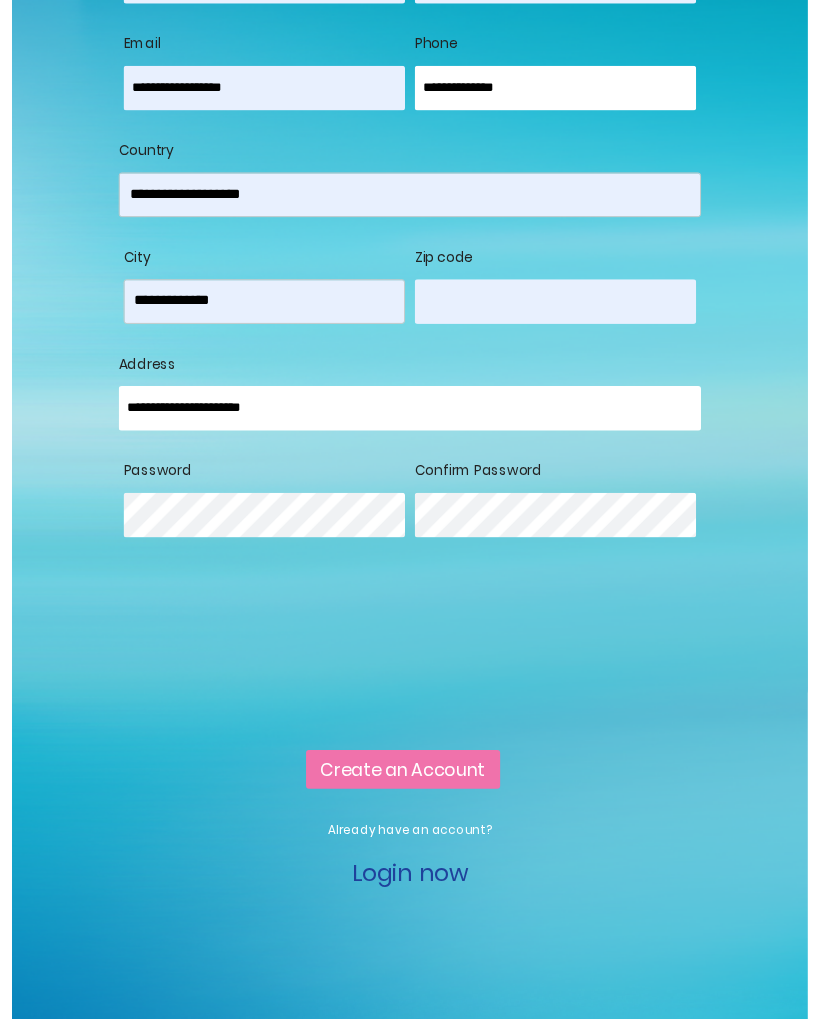 scroll, scrollTop: 338, scrollLeft: 0, axis: vertical 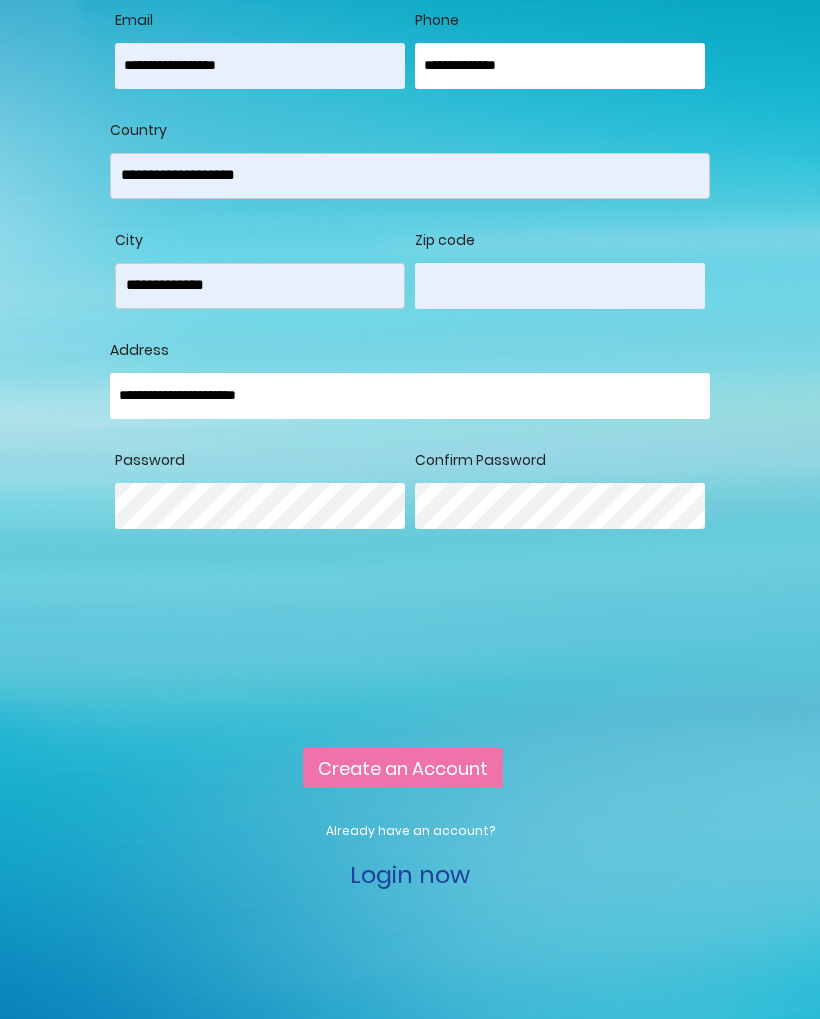 click on "Create an Account" at bounding box center [403, 768] 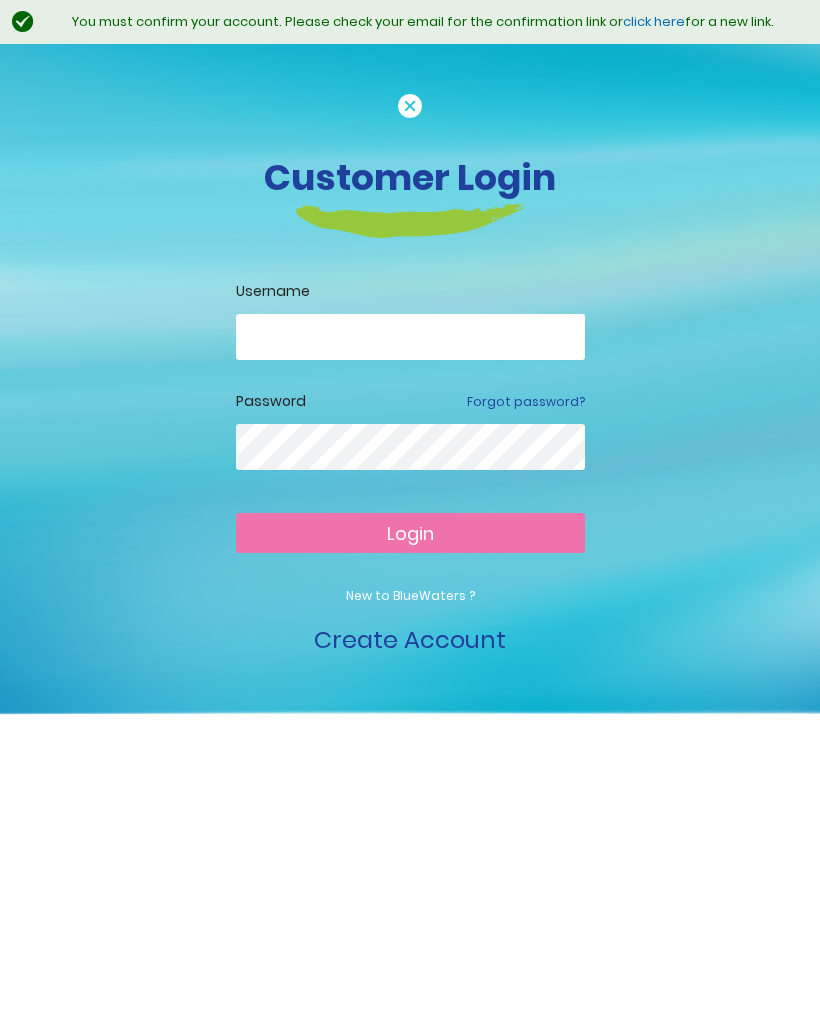 scroll, scrollTop: 0, scrollLeft: 0, axis: both 